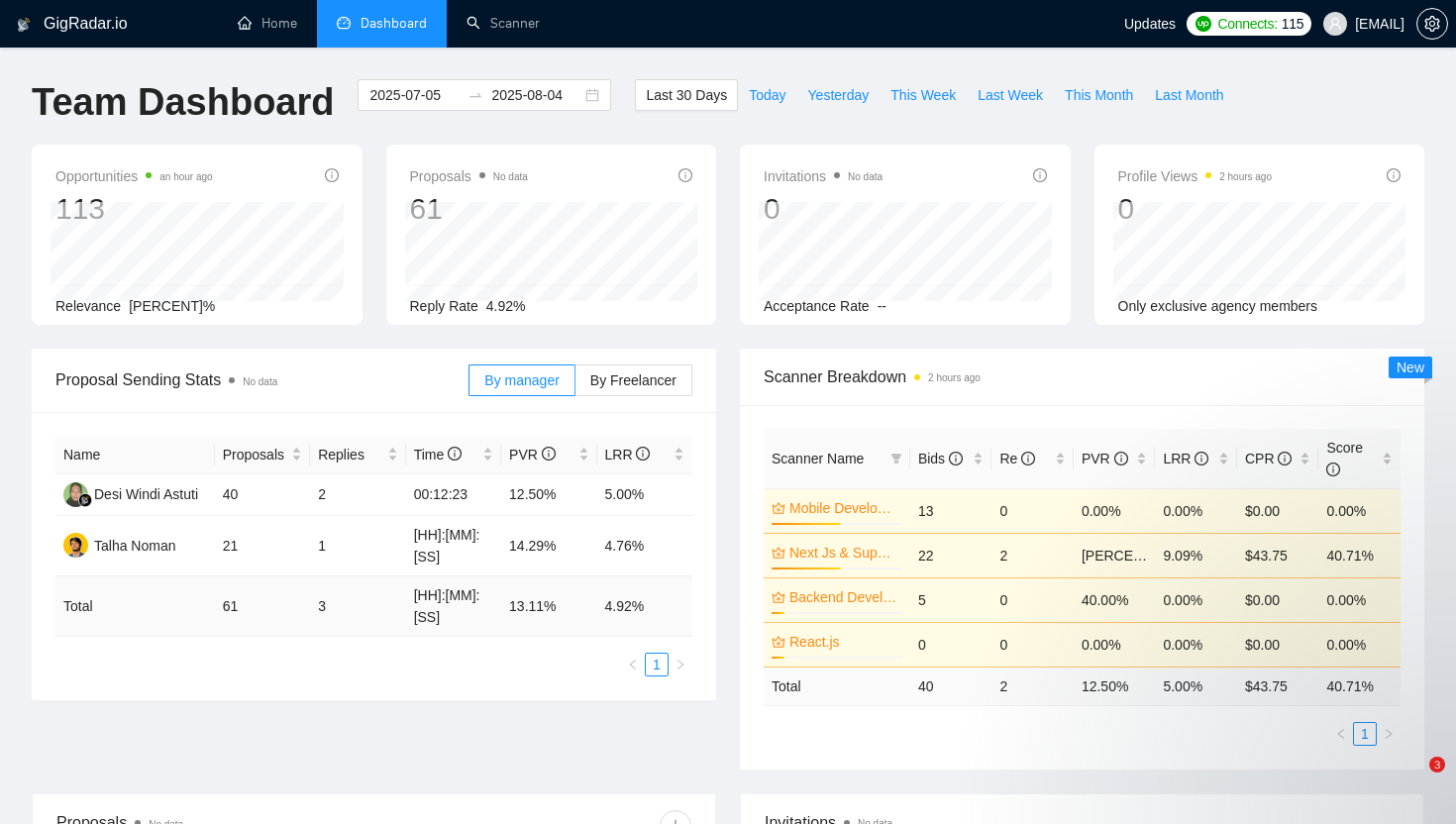 scroll, scrollTop: 0, scrollLeft: 0, axis: both 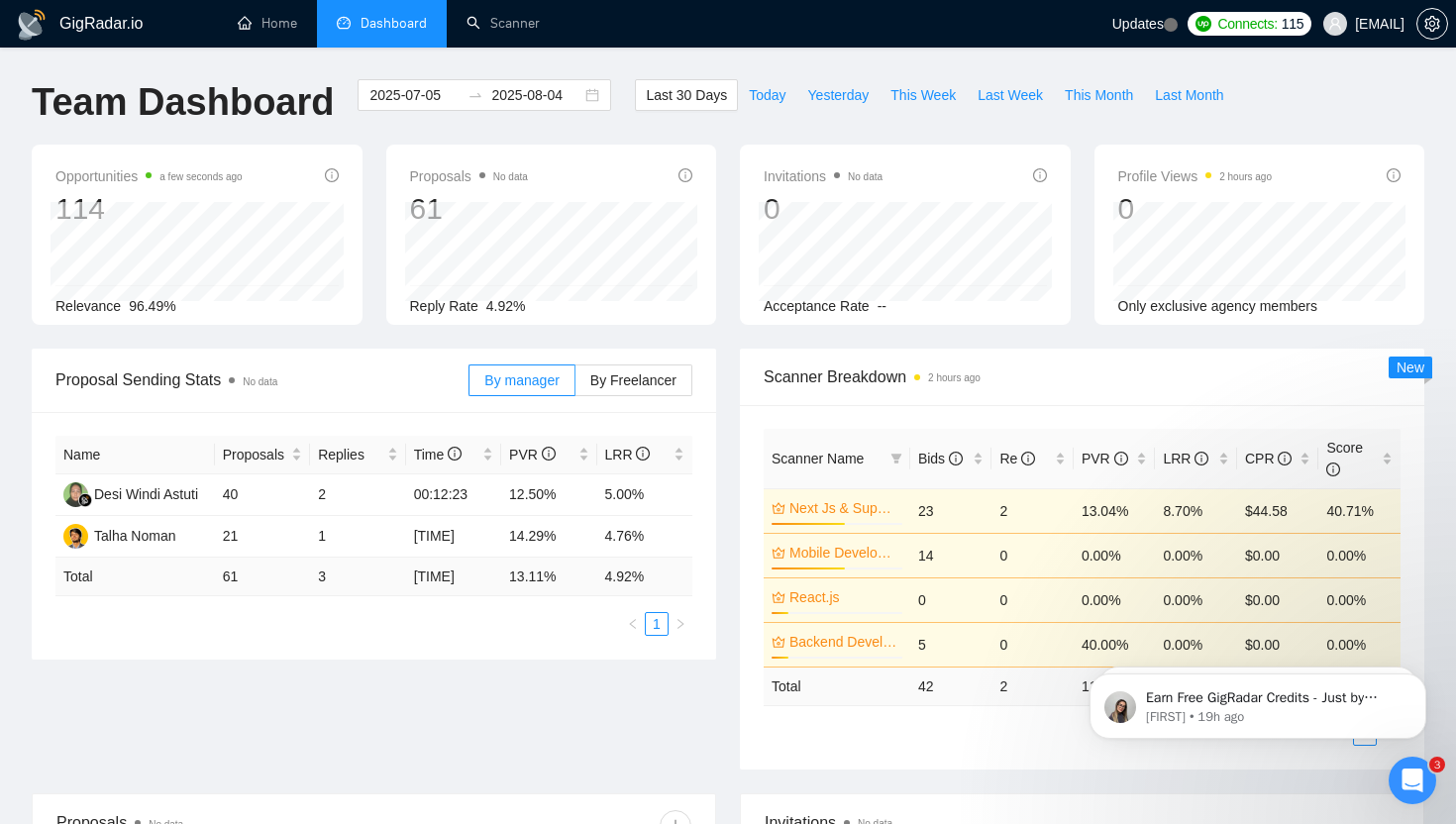 click 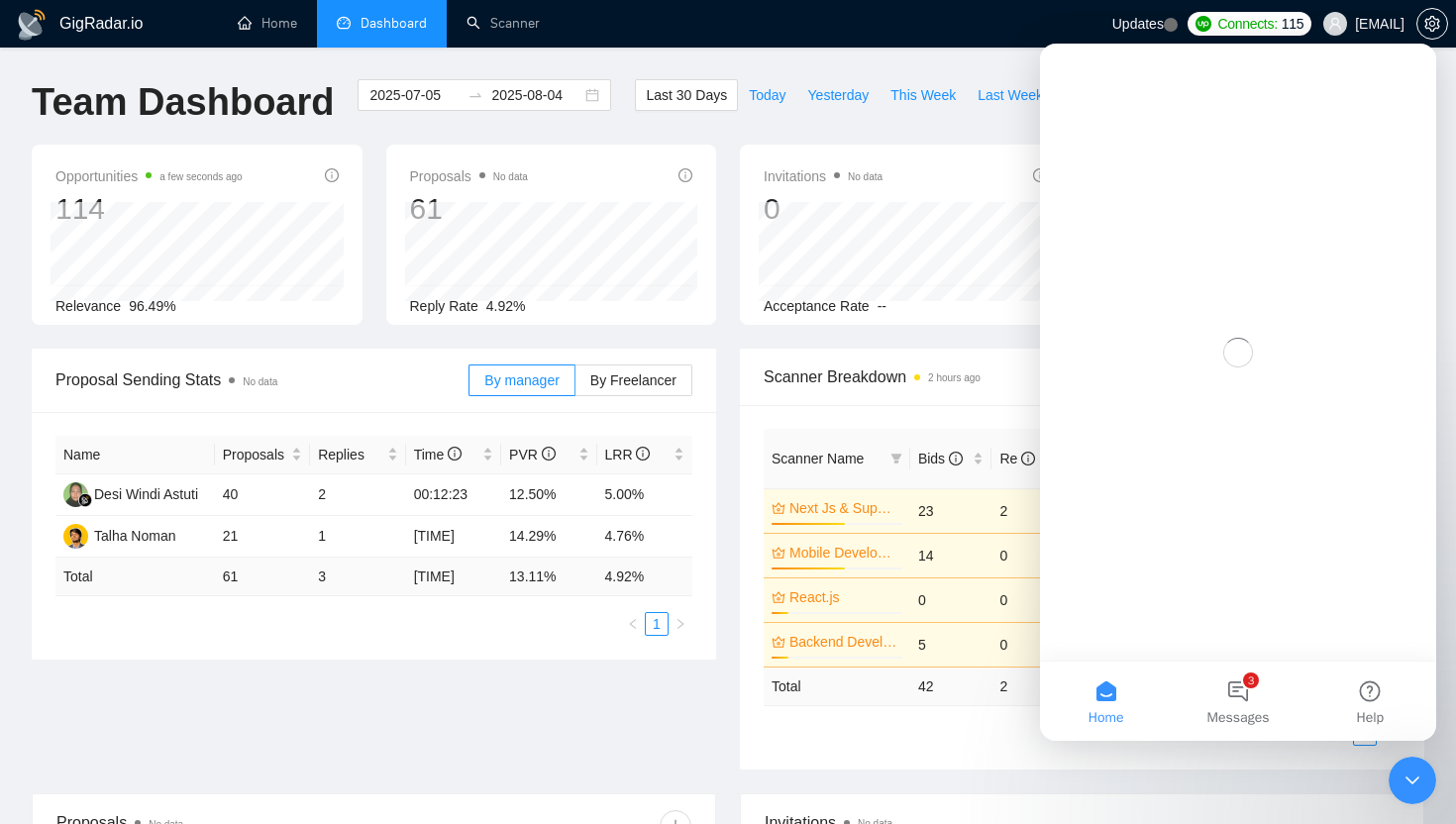 scroll, scrollTop: 0, scrollLeft: 0, axis: both 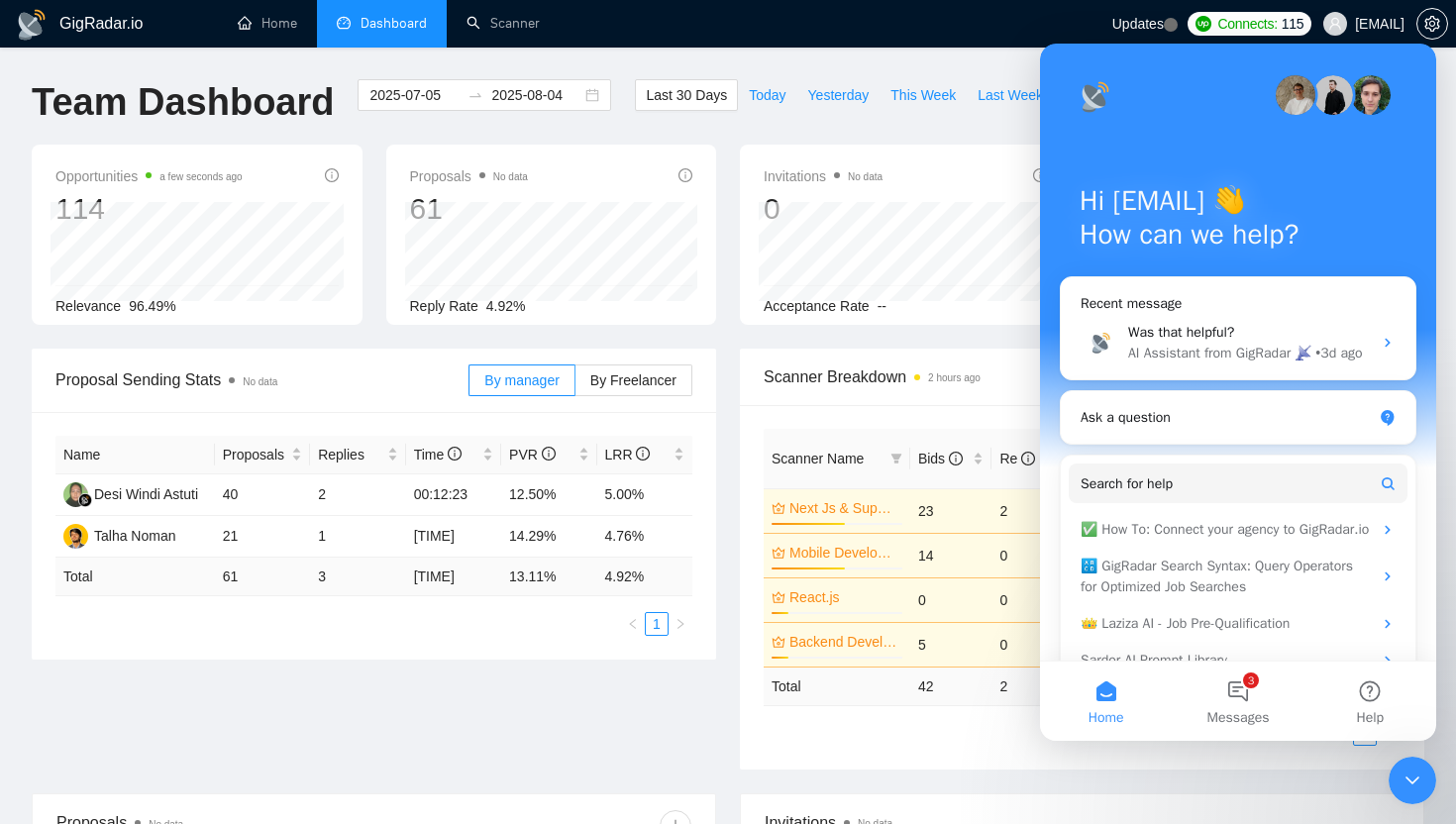 click on "Proposal Sending Stats No data By manager By Freelancer Name Proposals Replies Time   PVR   LRR   Desi Windi Astuti 40 2 00:12:23 12.50% 5.00% Talha Noman 21 1 03:03:34 14.29% 4.76% Total 61 3 01:11:19 13.11 % 4.92 % 1 Scanner Breakdown 2 hours ago Scanner Name Bids   Re   PVR   LRR   CPR   Score   Next Js & Supabase 56% 23 2 13.04% 8.70% $44.58 40.71% Mobile Development 56% 14 0 0.00% 0.00% $0.00 0.00% React.js 13% 0 0 0.00% 0.00% $0.00 0.00% Backend Development Python and Go 13% 5 0 40.00% 0.00% $0.00 0.00% Total 42 2 11.90 % 4.76 % $ 44.58 40.71 % 1 New" at bounding box center (728, 570) 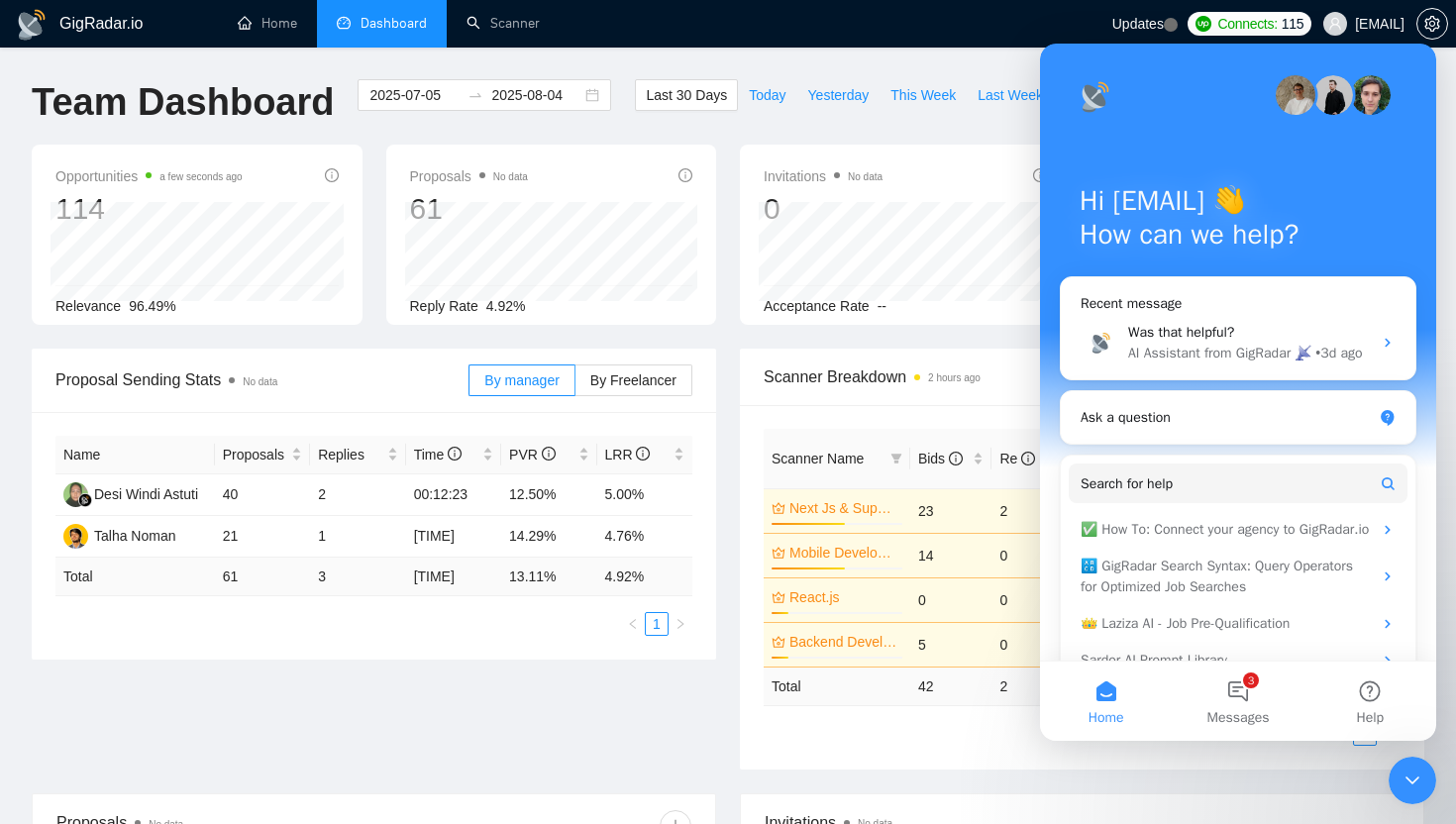 click on "GigRadar.io Home Dashboard Scanner Updates
Connects: 115 talhanoman61@gmail.com Team Dashboard 2025-07-05 2025-08-04 Last 30 Days Today Yesterday This Week Last Week This Month Last Month Opportunities a few seconds ago 114   Relevance 96.49% Proposals No data 61   Reply Rate 4.92% Invitations No data 0   Acceptance Rate -- Profile Views 2 hours ago 0   Only exclusive agency members Proposal Sending Stats No data By manager By Freelancer Name Proposals Replies Time   PVR   LRR   Desi Windi Astuti 40 2 00:12:23 12.50% 5.00% Talha Noman 21 1 03:03:34 14.29% 4.76% Total 61 3 01:11:19 13.11 % 4.92 % 1 Scanner Breakdown 2 hours ago Scanner Name Bids   Re   PVR   LRR   CPR   Score   Next Js & Supabase 56% 23 2 13.04% 8.70% $44.58 40.71% Mobile Development 56% 14 0 0.00% 0.00% $0.00 0.00% React.js 13% 0 0 0.00% 0.00% $0.00 0.00% Backend Development Python and Go 13% 5 0 40.00% 0.00% $0.00 0.00% Total 42 2 11.90 % 4.76 % $ 44.58 40.71 % 1 New Proposals No data Date" at bounding box center [728, 797] 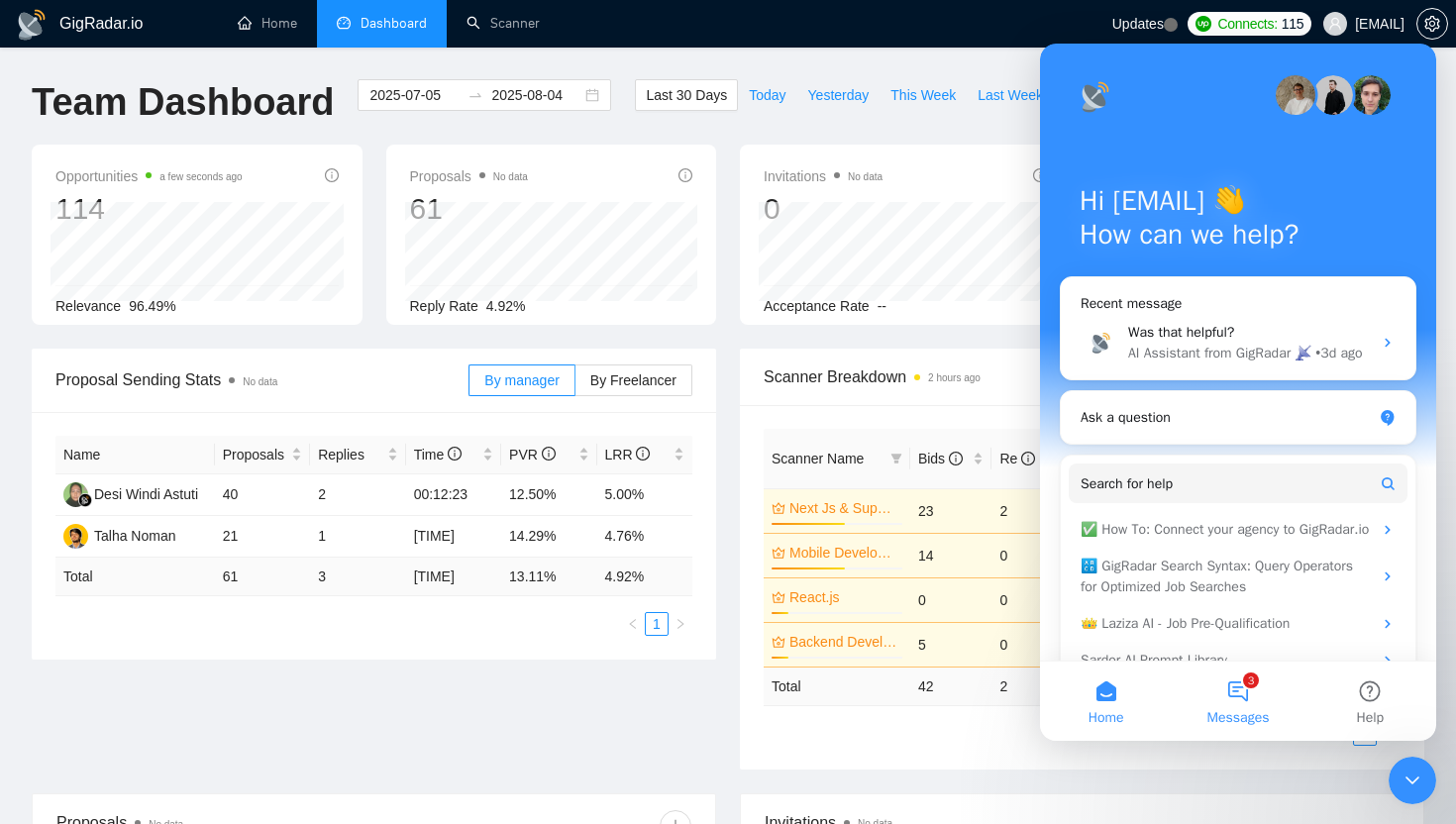 click on "3 Messages" at bounding box center [1237, 701] 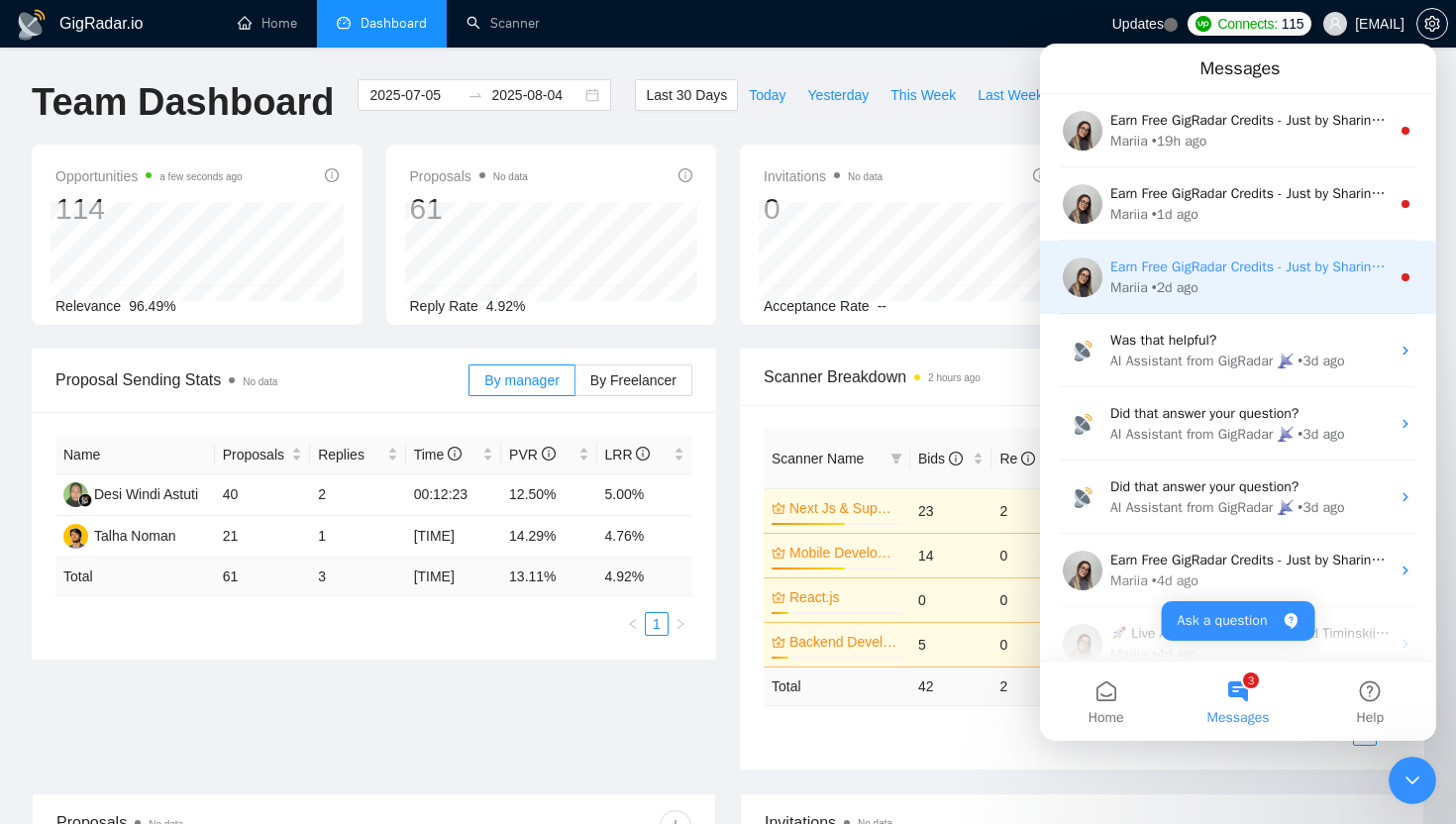 click on "Earn Free GigRadar Credits - Just by Sharing Your Story! 💬 Want more credits for sending proposals? It’s simple - share, inspire, and get rewarded! 🤫 Here’s how you can earn free credits: Introduce yourself in the #intros channel of the GigRadar Upwork Community and grab +20 credits for sending bids., Post your success story (closed projects, high LRR, etc.) in the #general channel and claim +50 credits for sending bids. Why? GigRadar is building a powerful network of freelancers and agencies. We want you to make valuable connections, showcase your wins, and inspire others while getting rewarded! 🚀 Not a member yet? Join our Slack community now 👉 Join Slack Community Claiming your credits is easy: Reply to this message with a screenshot of your post, and our Tech Support Team will instantly top up your credits! 💸" at bounding box center (3656, 266) 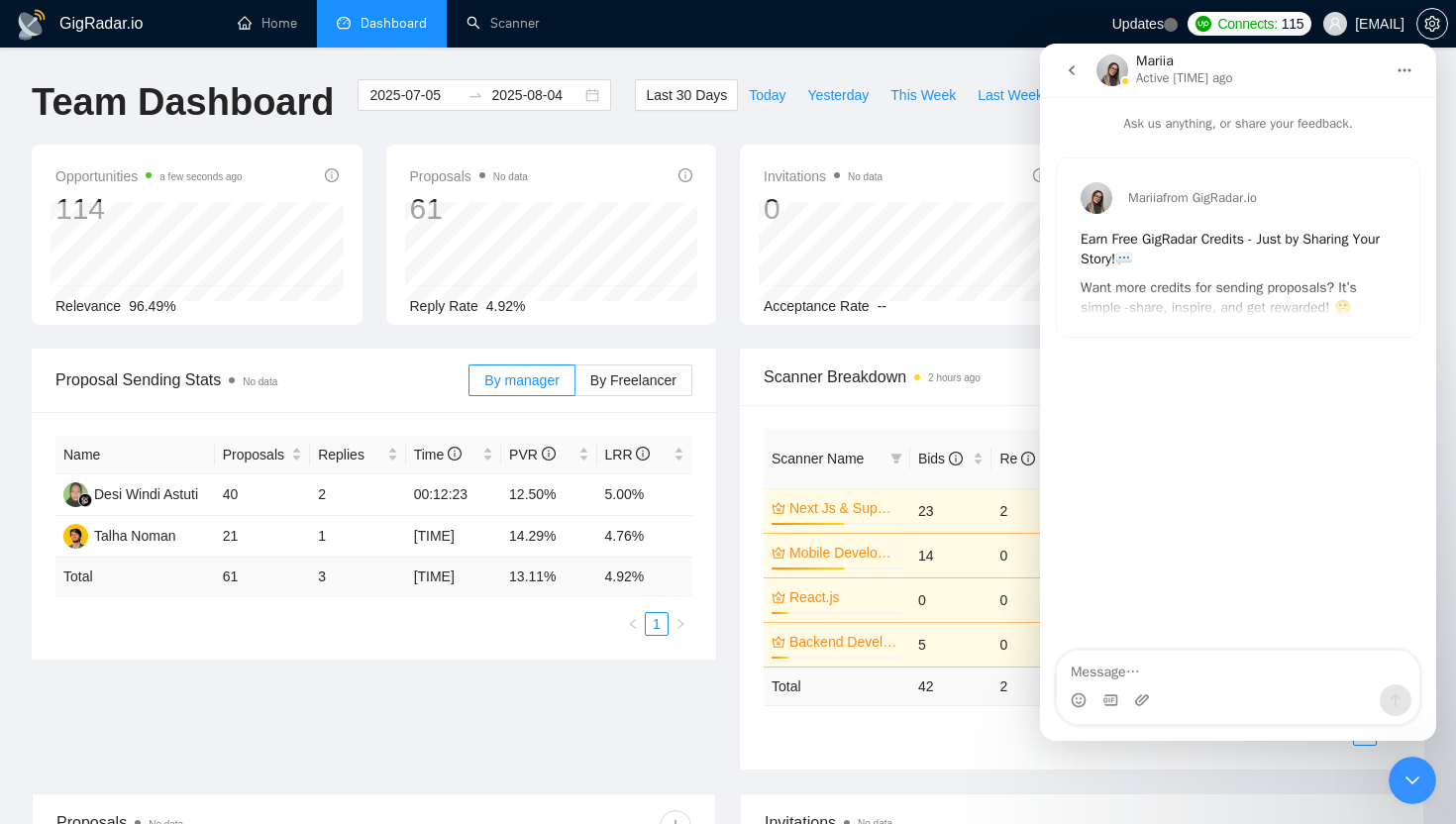 click 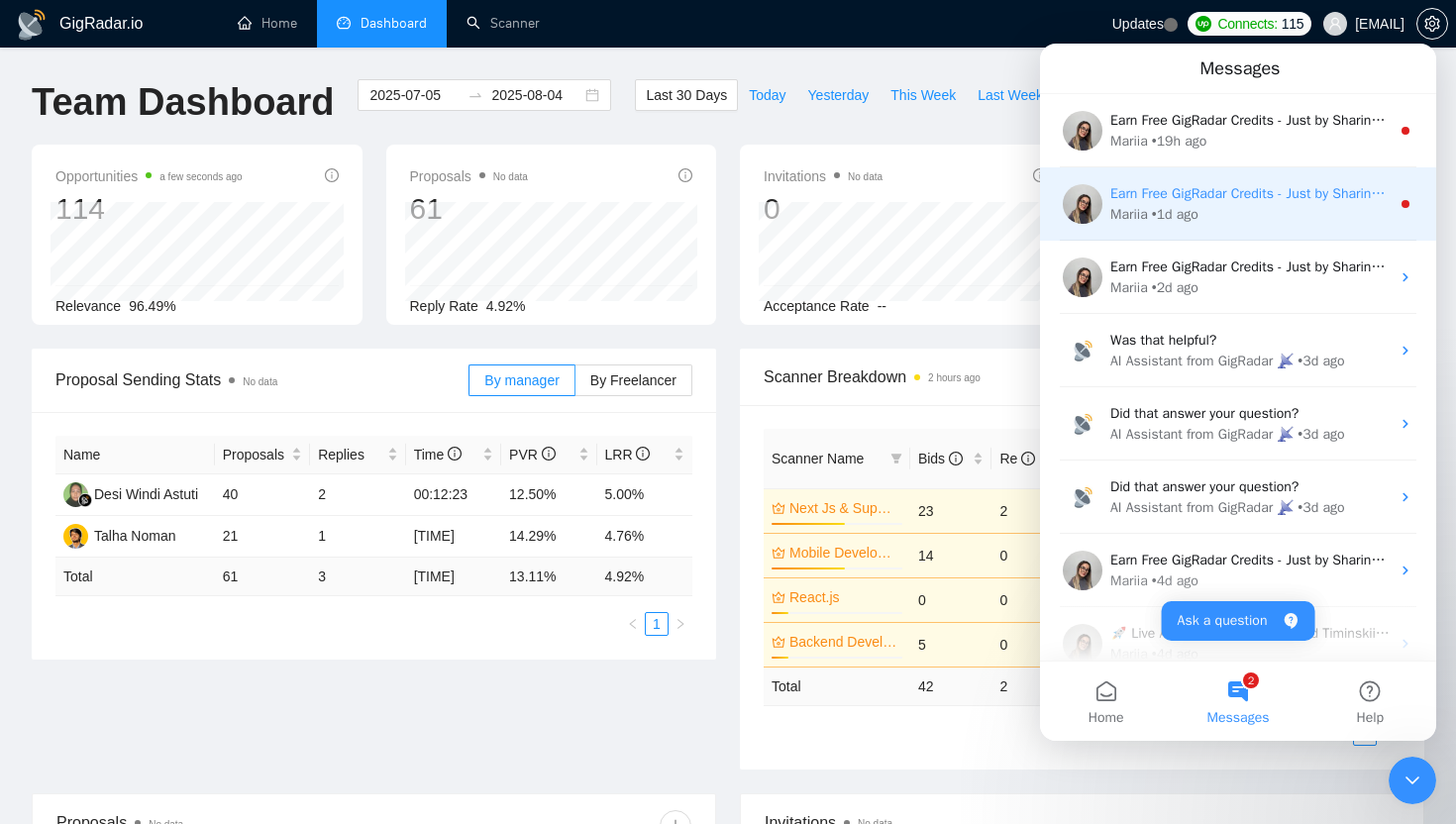 click on "Mariia •  1d ago" at bounding box center [1250, 214] 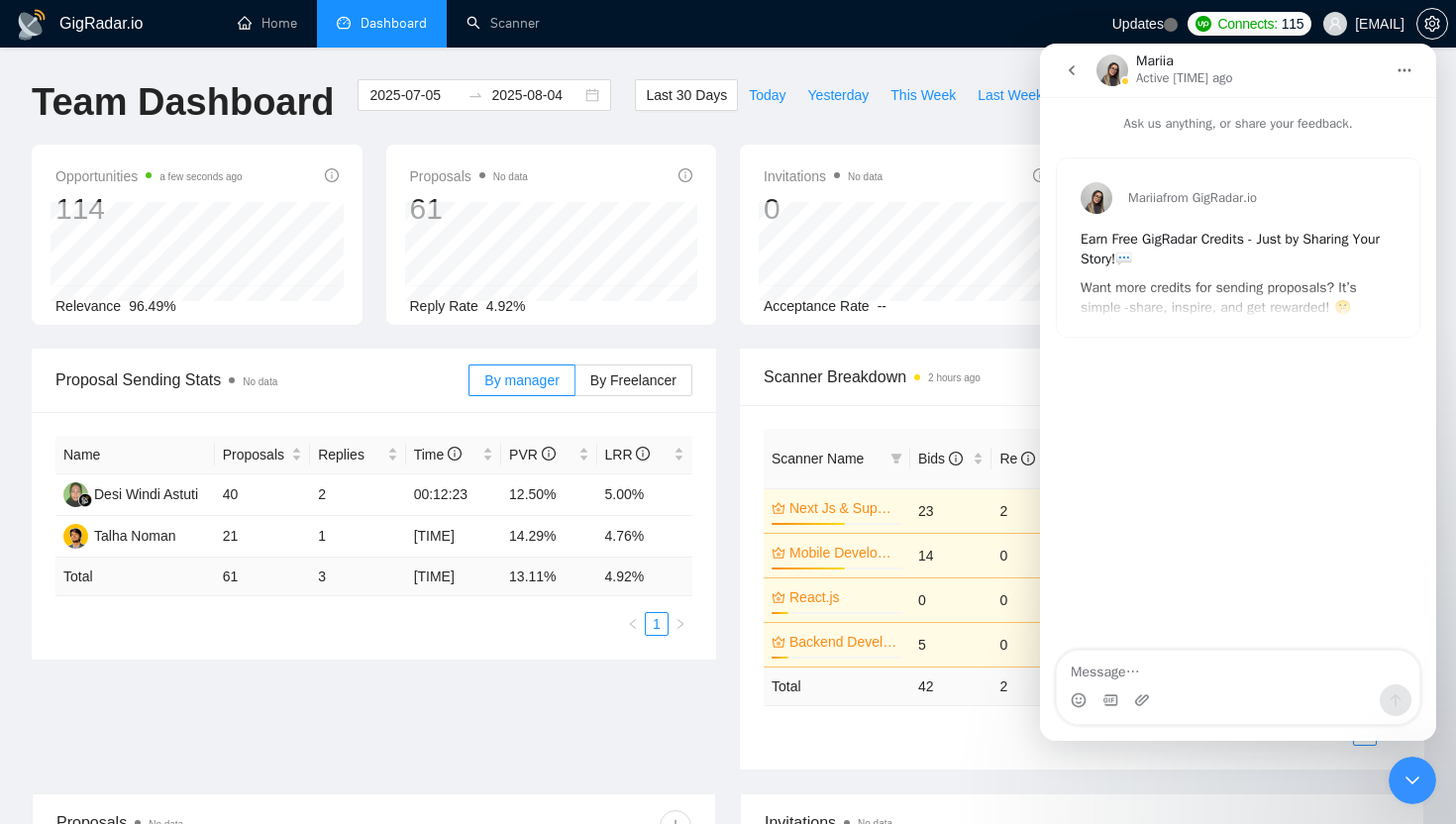 click 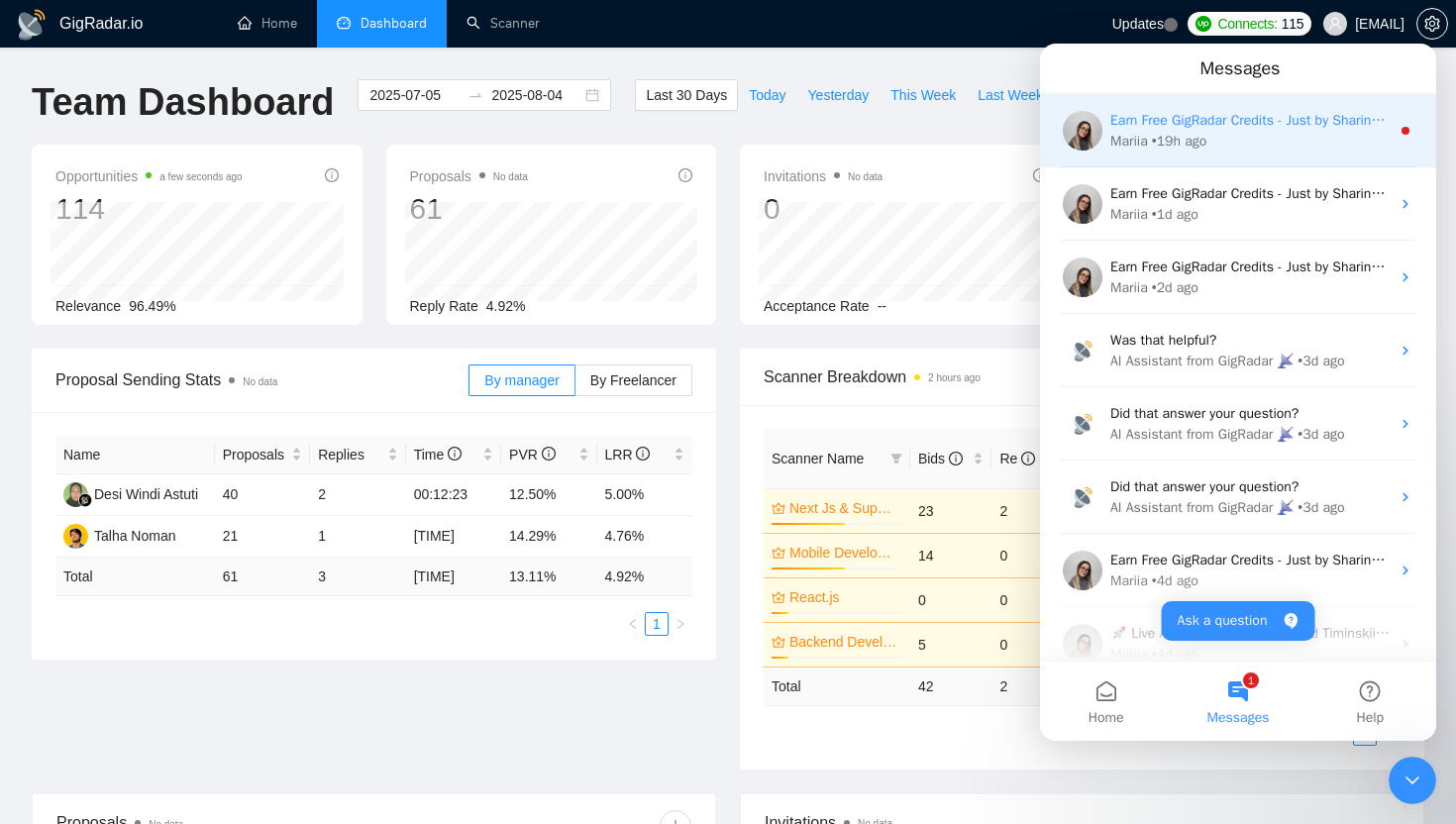 click on "Earn Free GigRadar Credits - Just by Sharing Your Story! 💬 Want more credits for sending proposals? It’s simple - share, inspire, and get rewarded! 🤫 Here’s how you can earn free credits: Introduce yourself in the #intros channel of the GigRadar Upwork Community and grab +20 credits for sending bids., Post your success story (closed projects, high LRR, etc.) in the #general channel and claim +50 credits for sending bids. Why? GigRadar is building a powerful network of freelancers and agencies. We want you to make valuable connections, showcase your wins, and inspire others while getting rewarded! 🚀 Not a member yet? Join our Slack community now 👉 Join Slack Community Claiming your credits is easy: Reply to this message with a screenshot of your post, and our Tech Support Team will instantly top up your credits! 💸" at bounding box center (3656, 120) 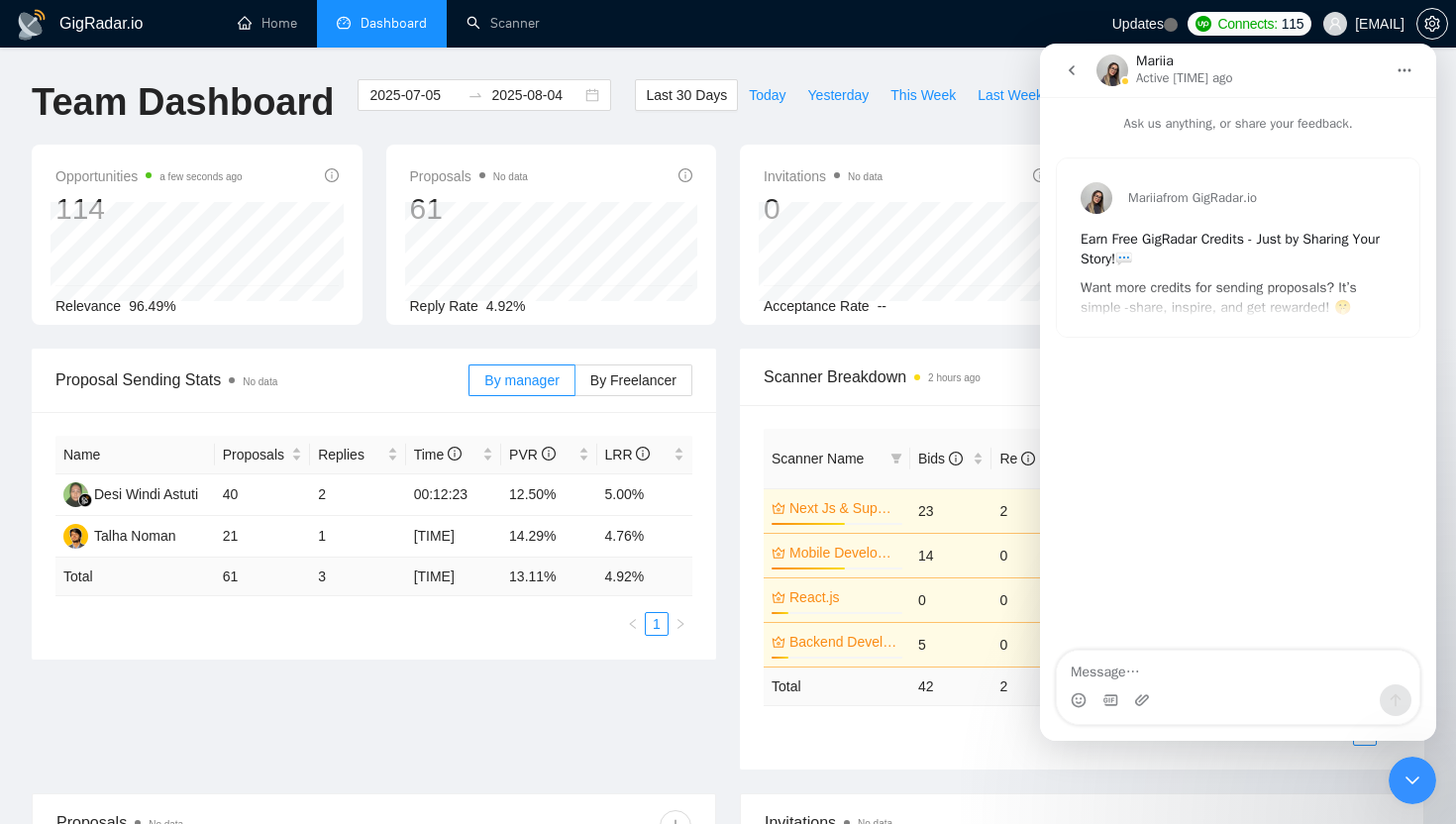 click 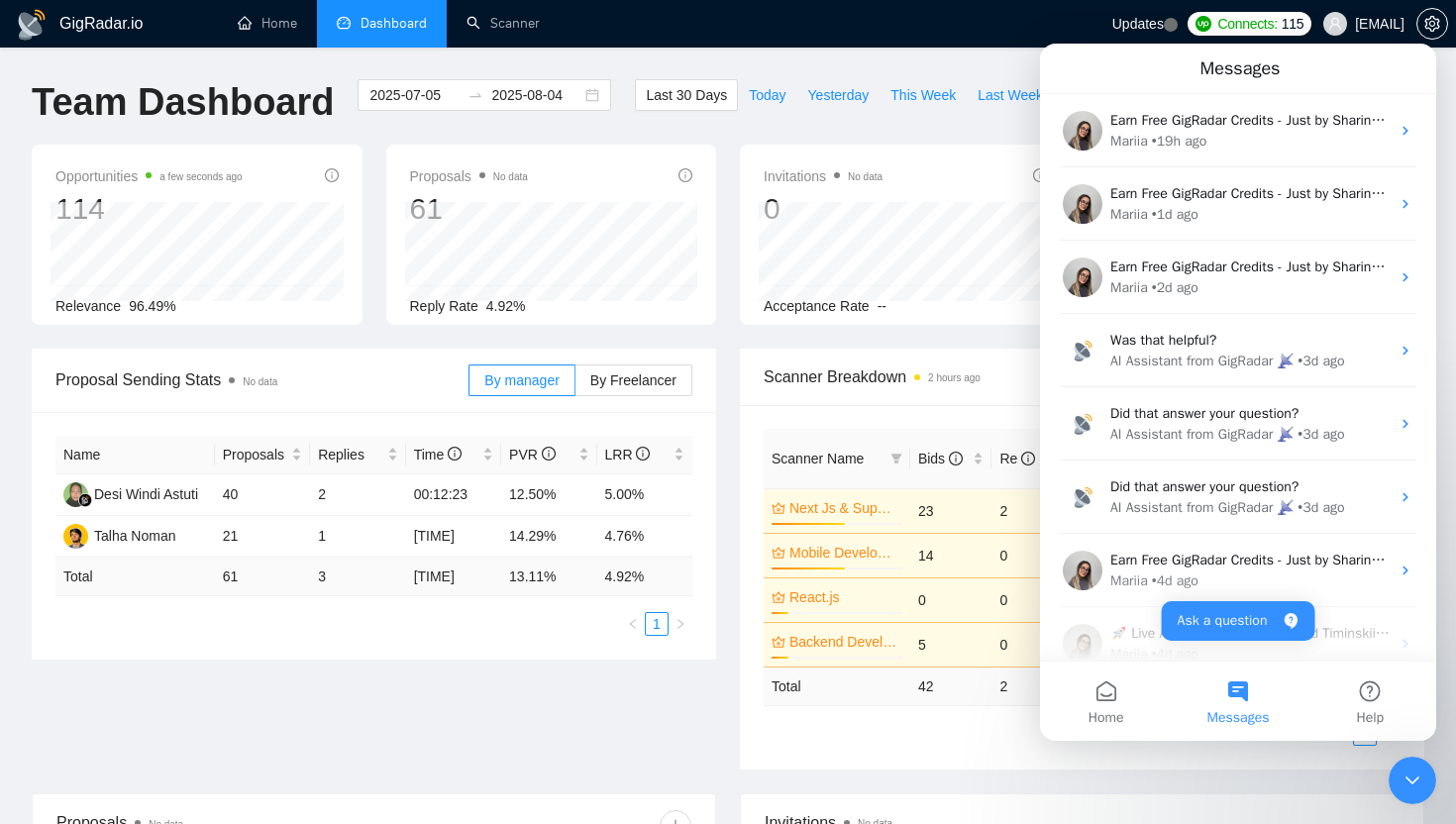 click 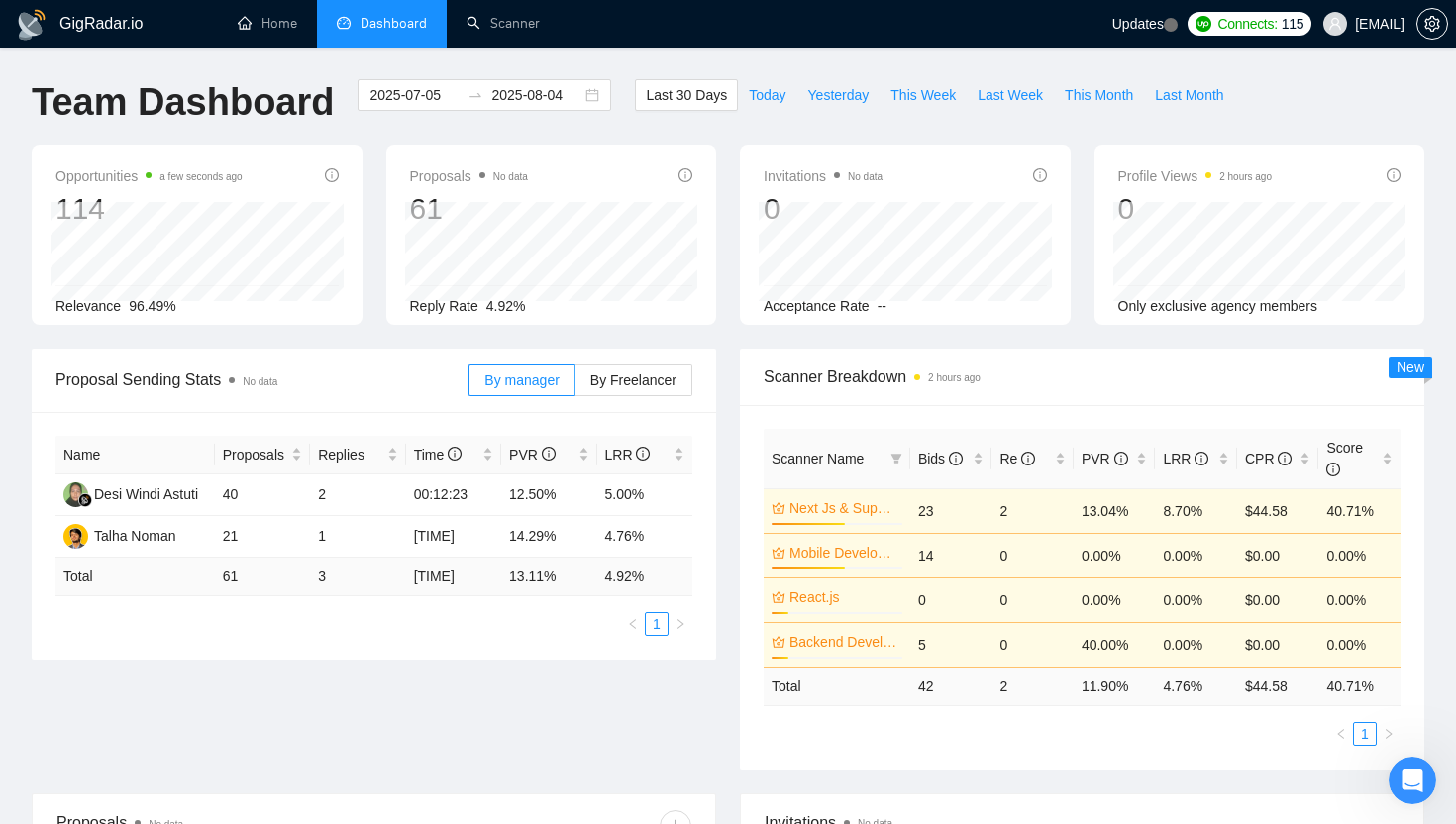 scroll, scrollTop: 0, scrollLeft: 0, axis: both 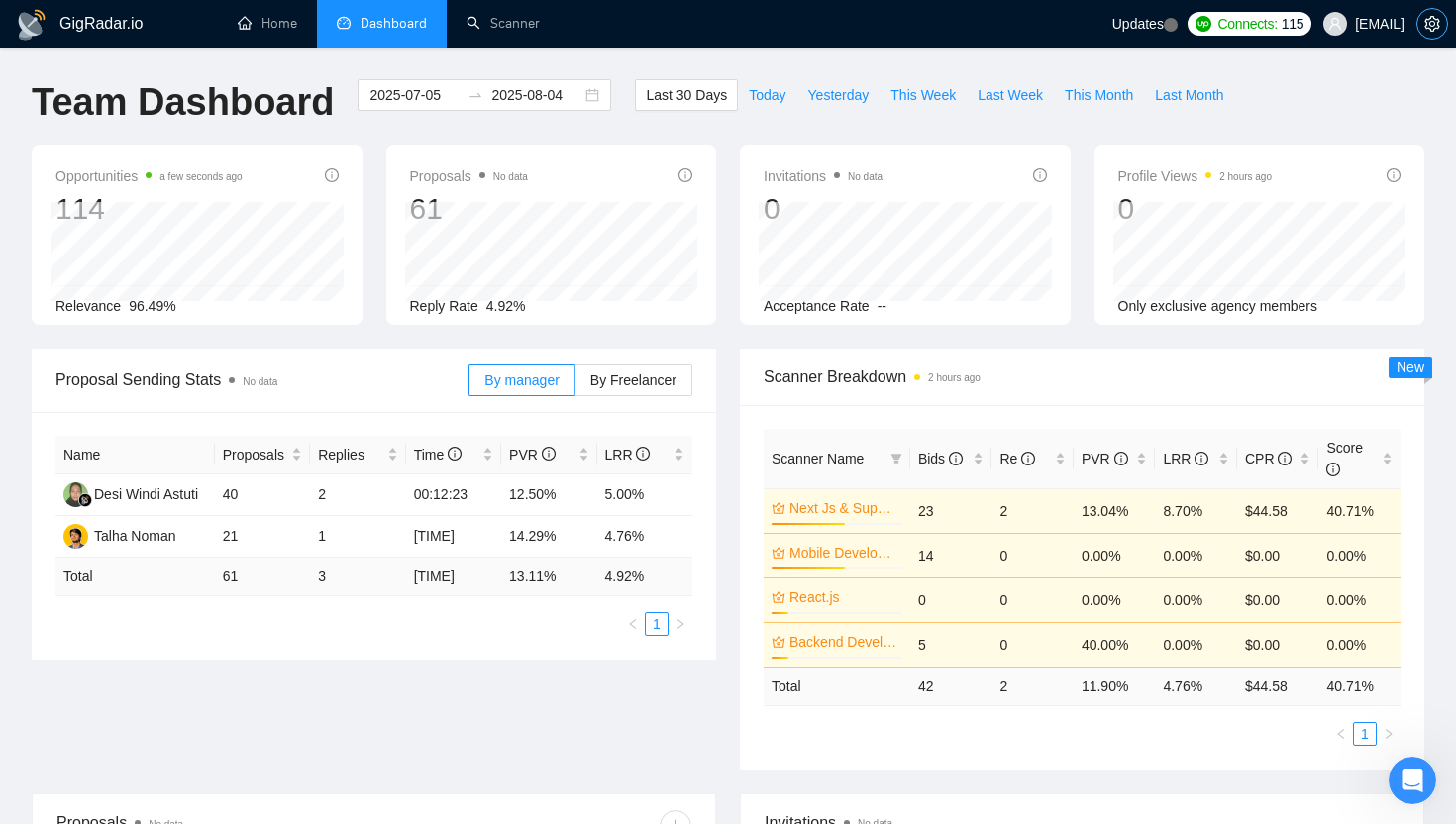 click 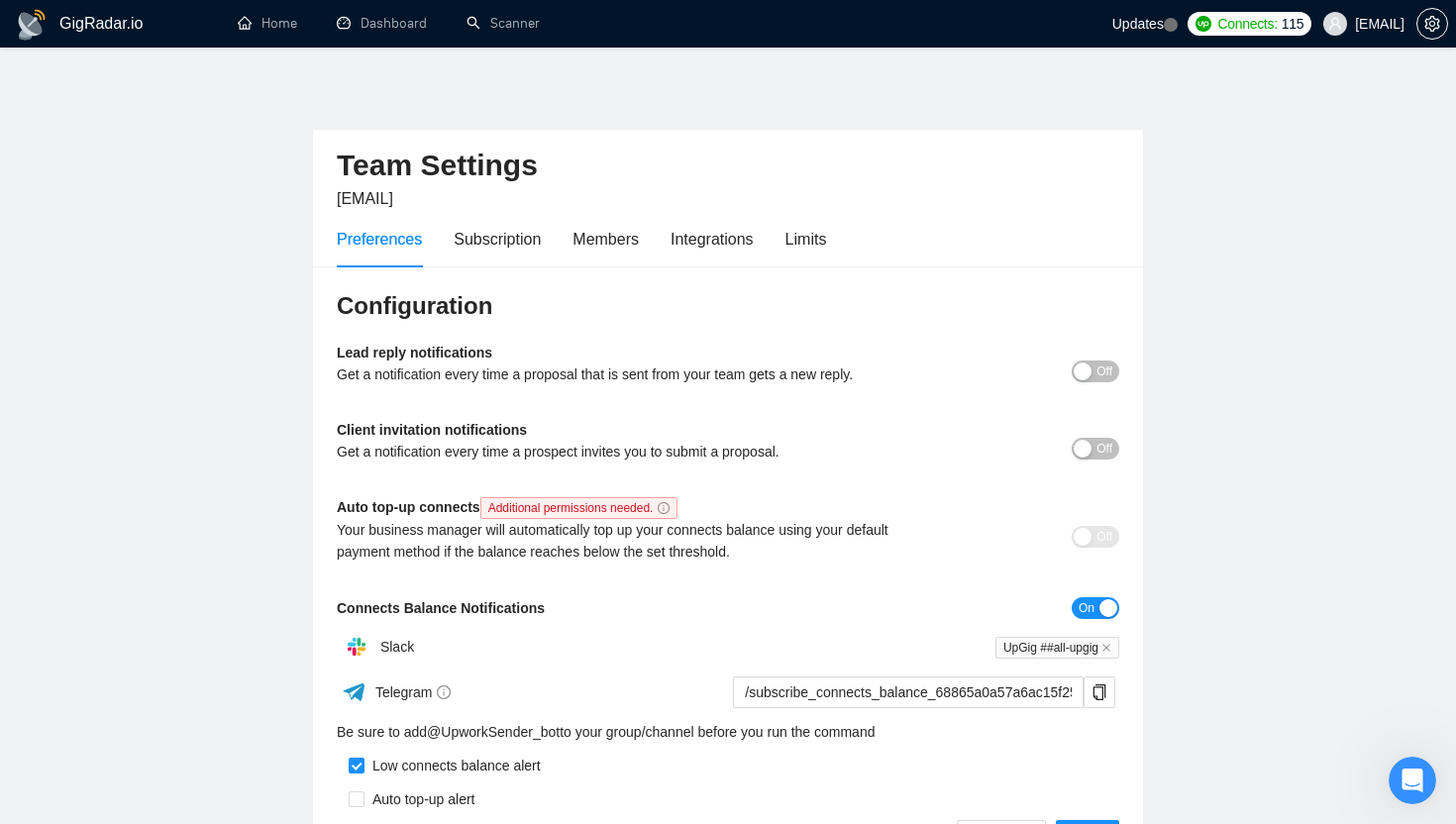 click on "Preferences Subscription Members Integrations Limits" at bounding box center (581, 239) 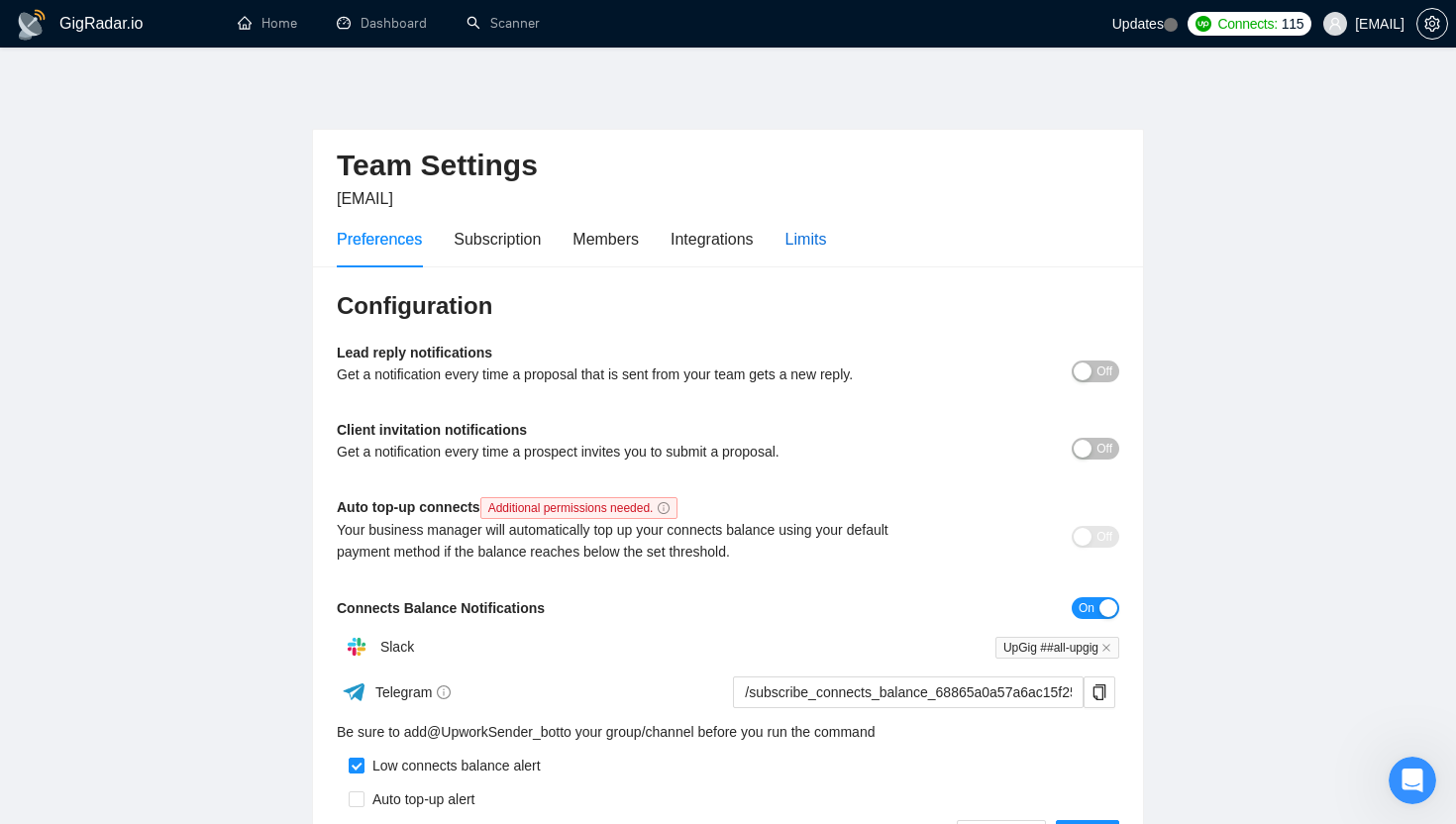 click on "Limits" at bounding box center [806, 239] 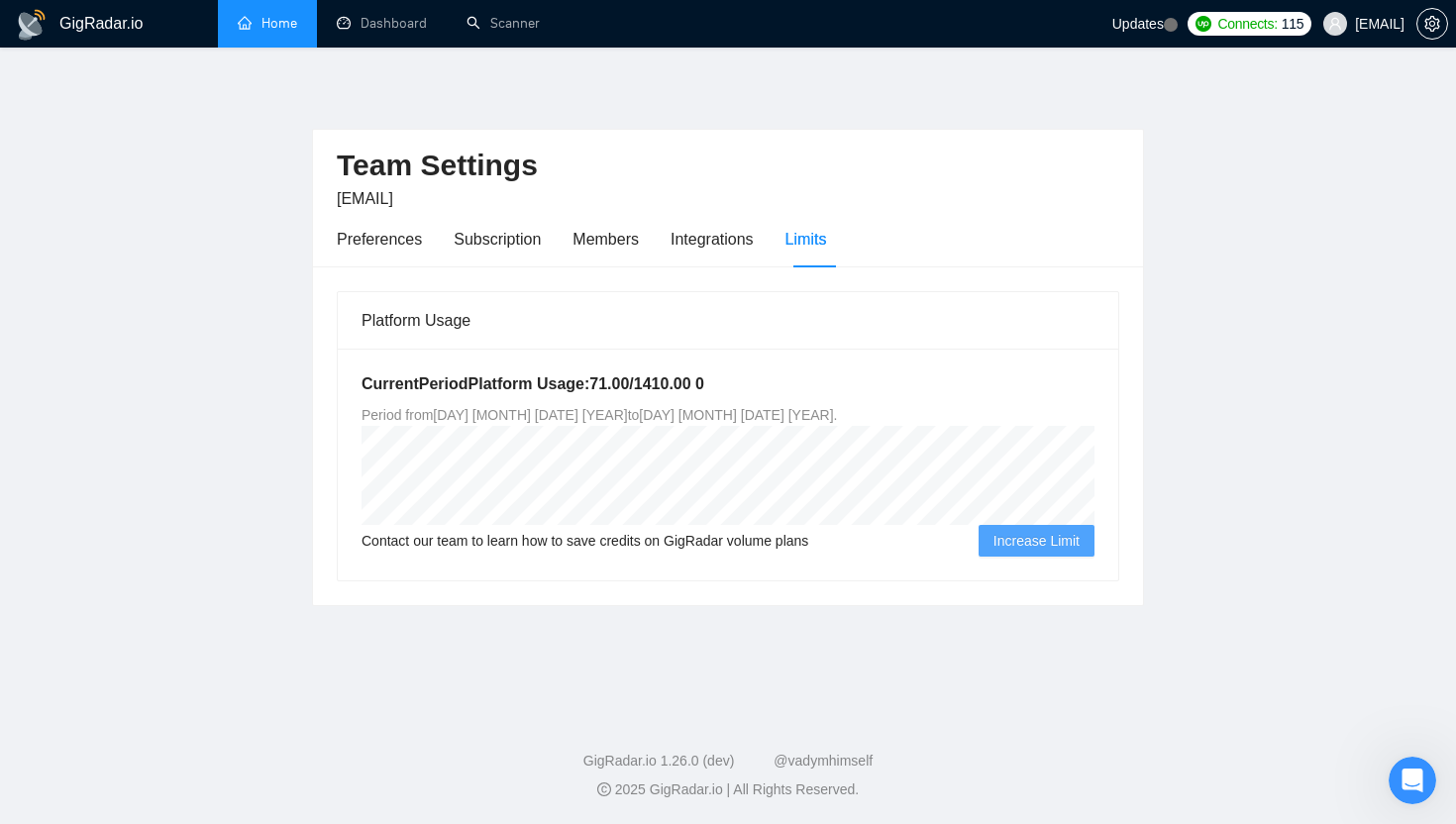 click on "Home" at bounding box center [267, 23] 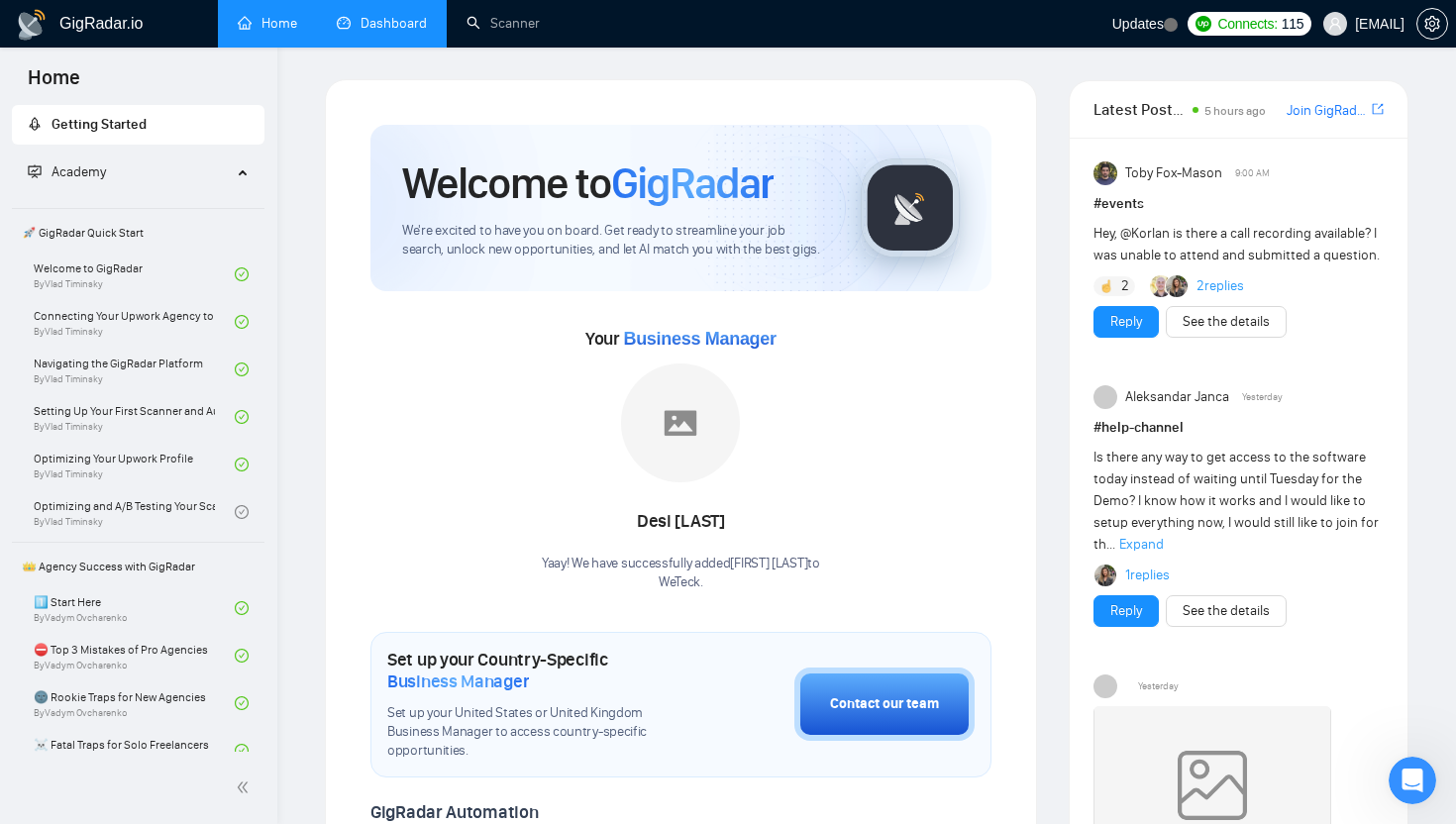 click on "Dashboard" at bounding box center (381, 23) 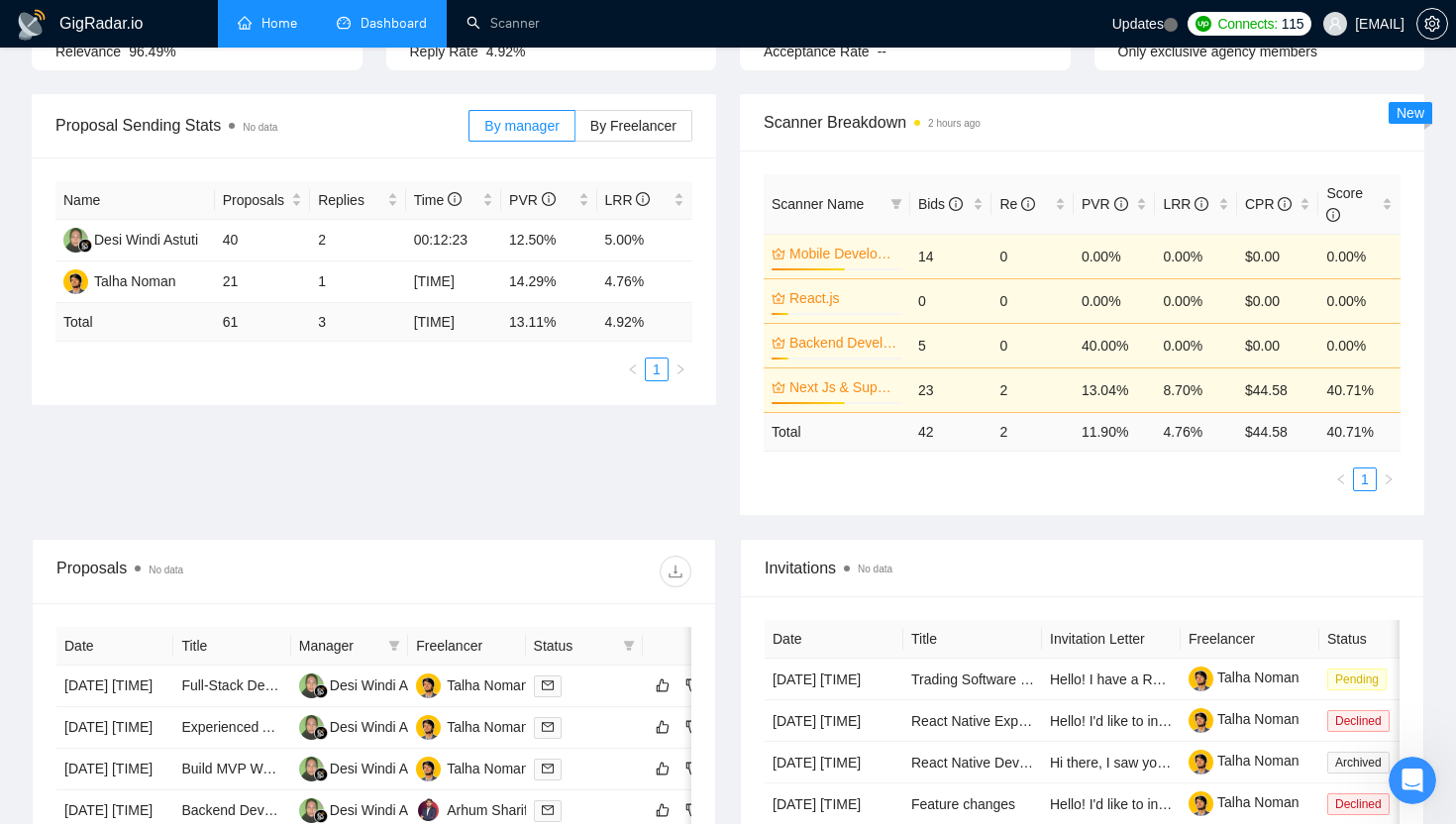 scroll, scrollTop: 256, scrollLeft: 0, axis: vertical 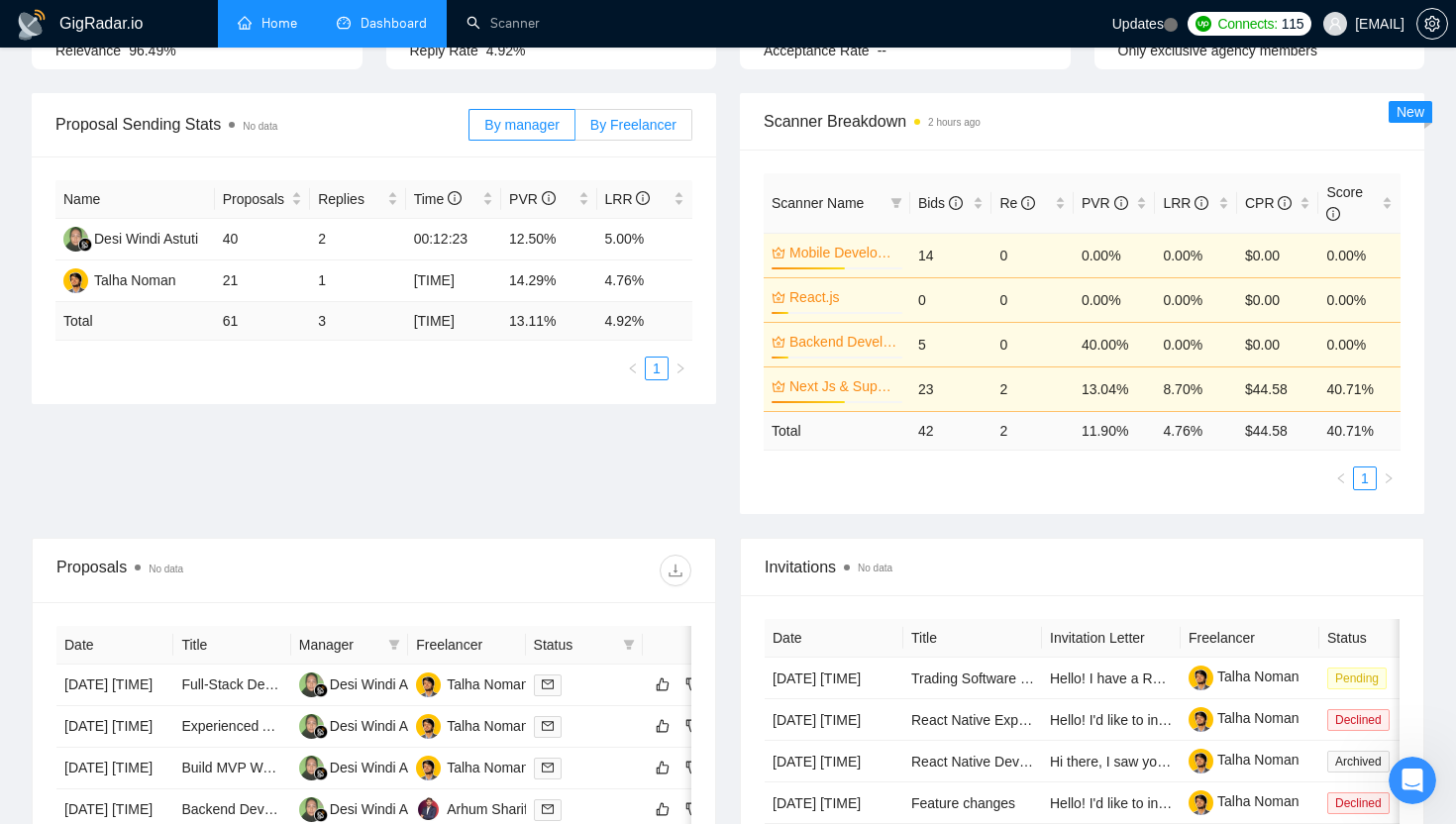 click on "By Freelancer" at bounding box center [633, 125] 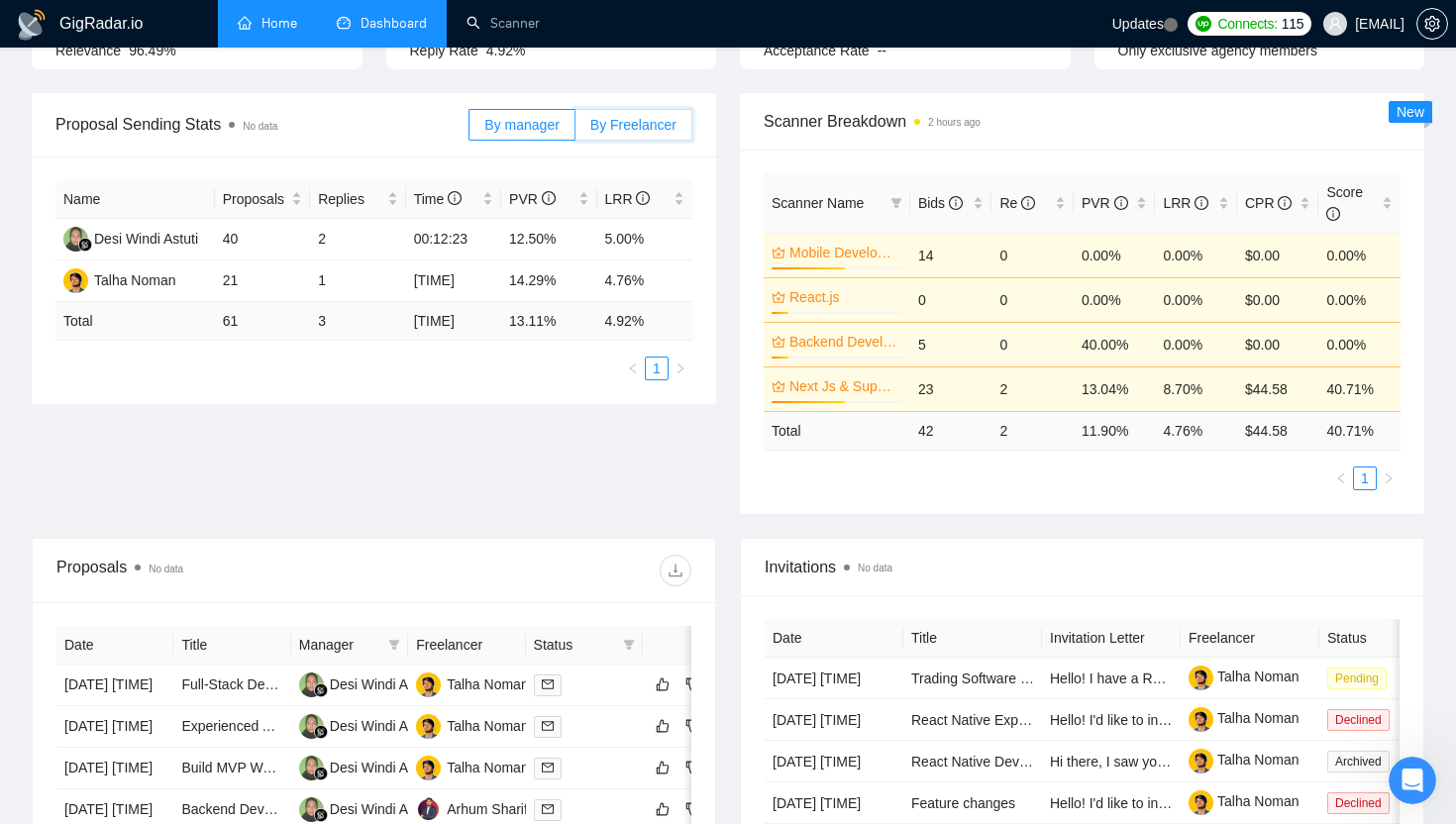 click on "By Freelancer" at bounding box center (575, 130) 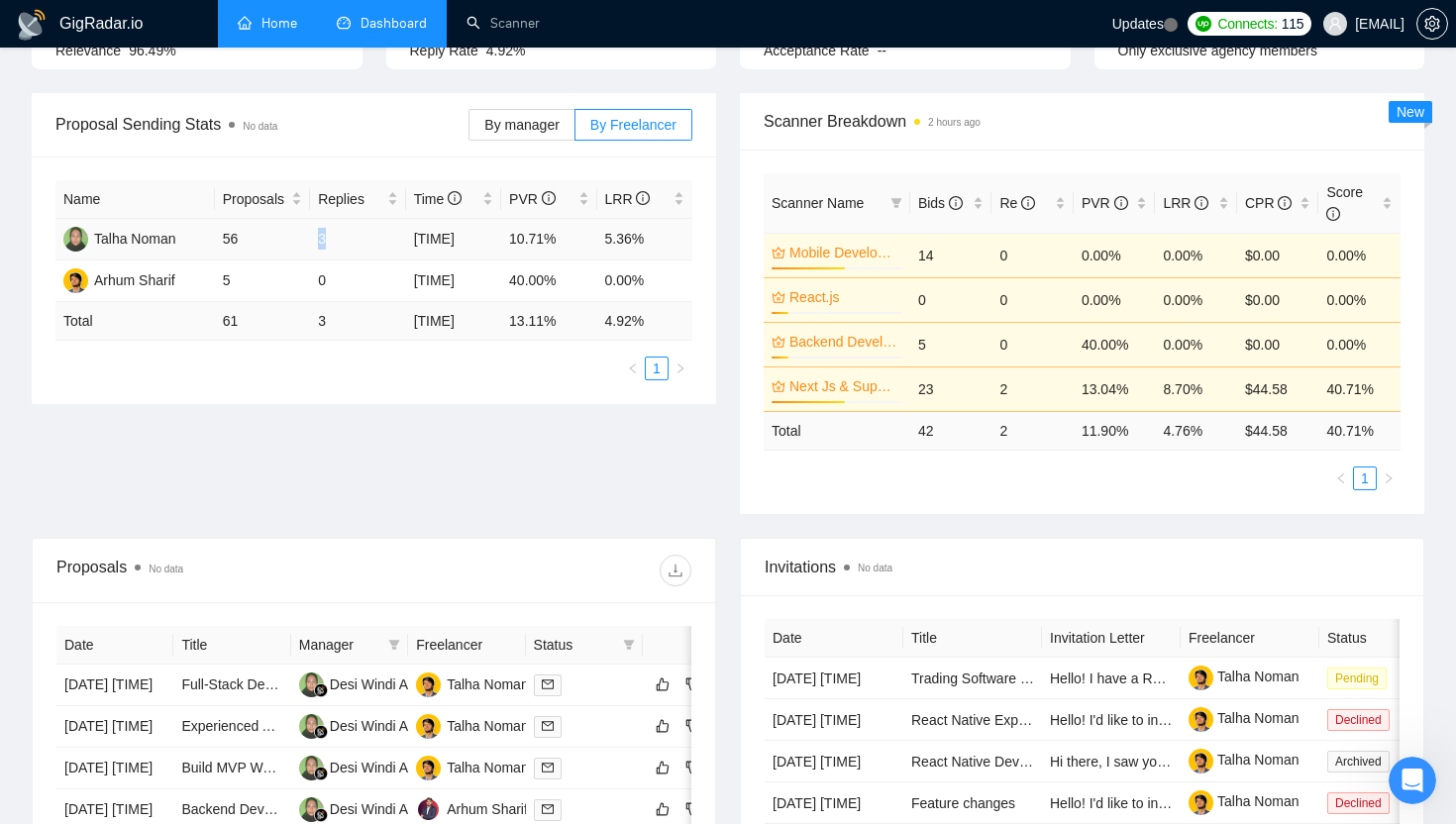 drag, startPoint x: 321, startPoint y: 238, endPoint x: 341, endPoint y: 238, distance: 20 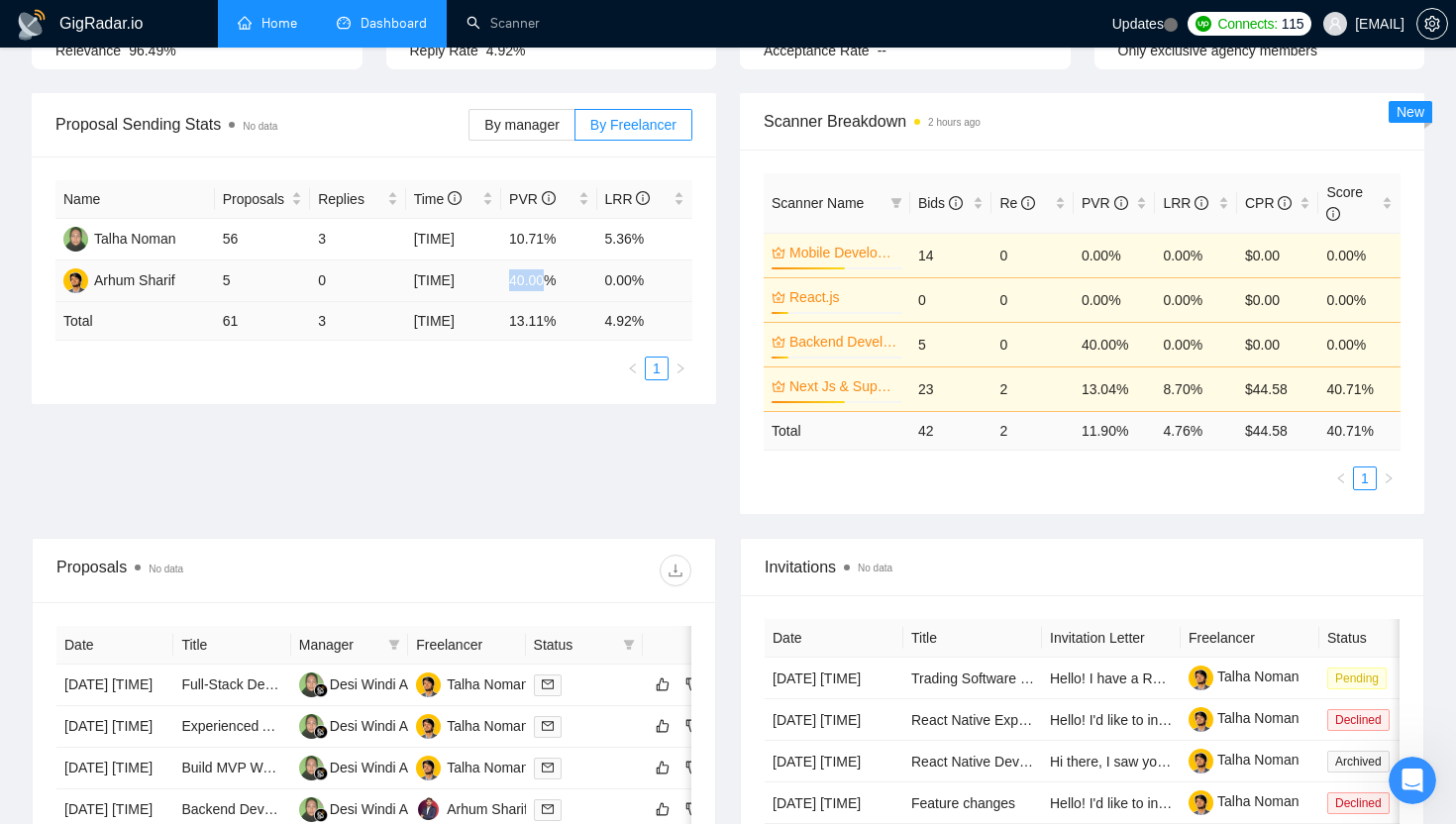 drag, startPoint x: 506, startPoint y: 280, endPoint x: 553, endPoint y: 280, distance: 47 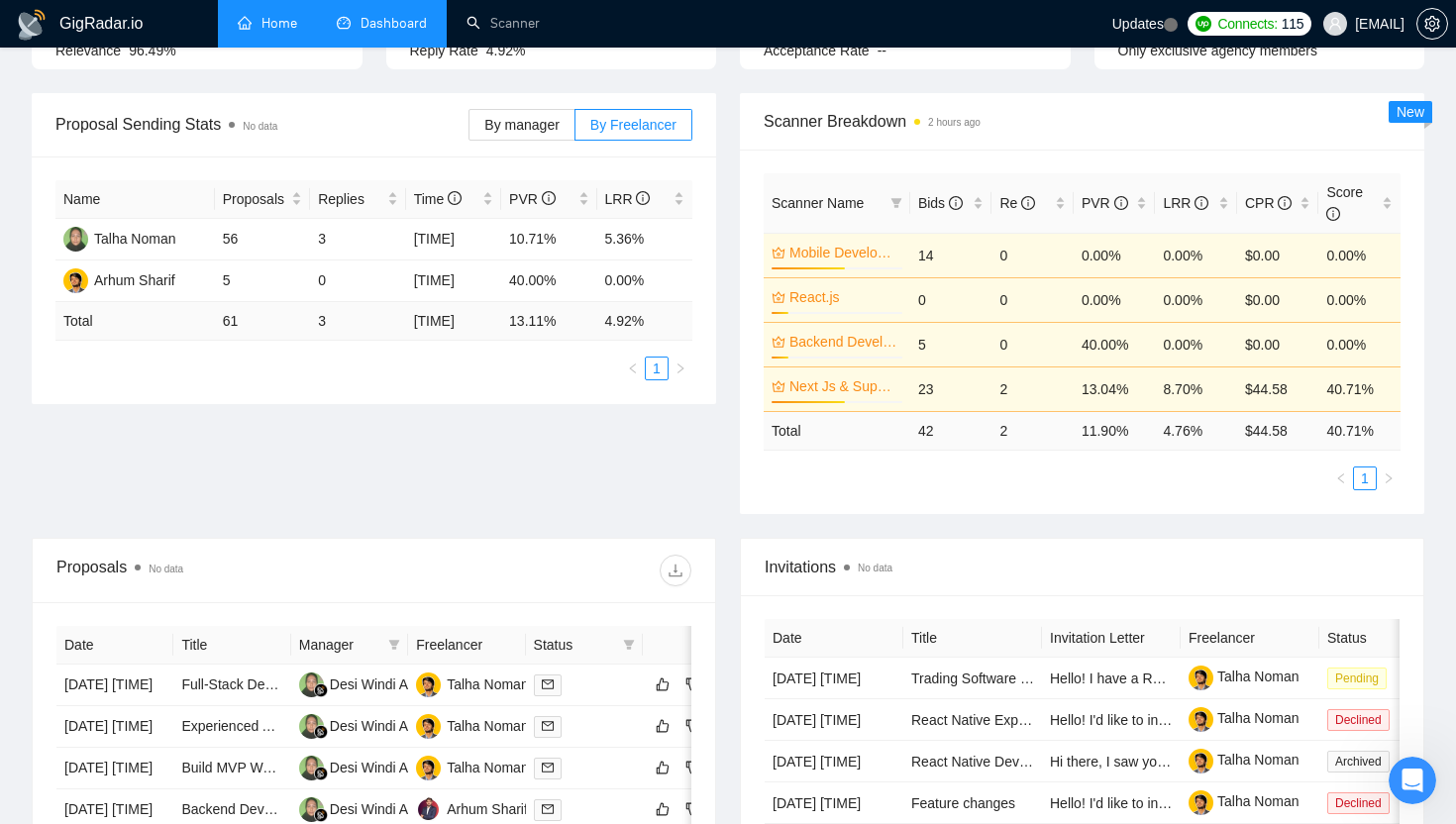 click on "Proposal Sending Stats No data By manager By Freelancer Name Proposals Replies Time   PVR   LRR   Talha Noman 56 3 01:16:45 10.71% 5.36% Arhum Sharif 5 0 00:10:27 40.00% 0.00% Total 61 3 01:11:19 13.11 % 4.92 % 1 Scanner Breakdown 2 hours ago Scanner Name Bids   Re   PVR   LRR   CPR   Score   Mobile Development 56% 14 0 0.00% 0.00% $0.00 0.00% React.js 13% 0 0 0.00% 0.00% $0.00 0.00% Backend Development Python and Go 13% 5 0 40.00% 0.00% $0.00 0.00% Next Js & Supabase 56% 23 2 13.04% 8.70% $44.58 40.71% Total 42 2 11.90 % 4.76 % $ 44.58 40.71 % 1 New" at bounding box center [728, 315] 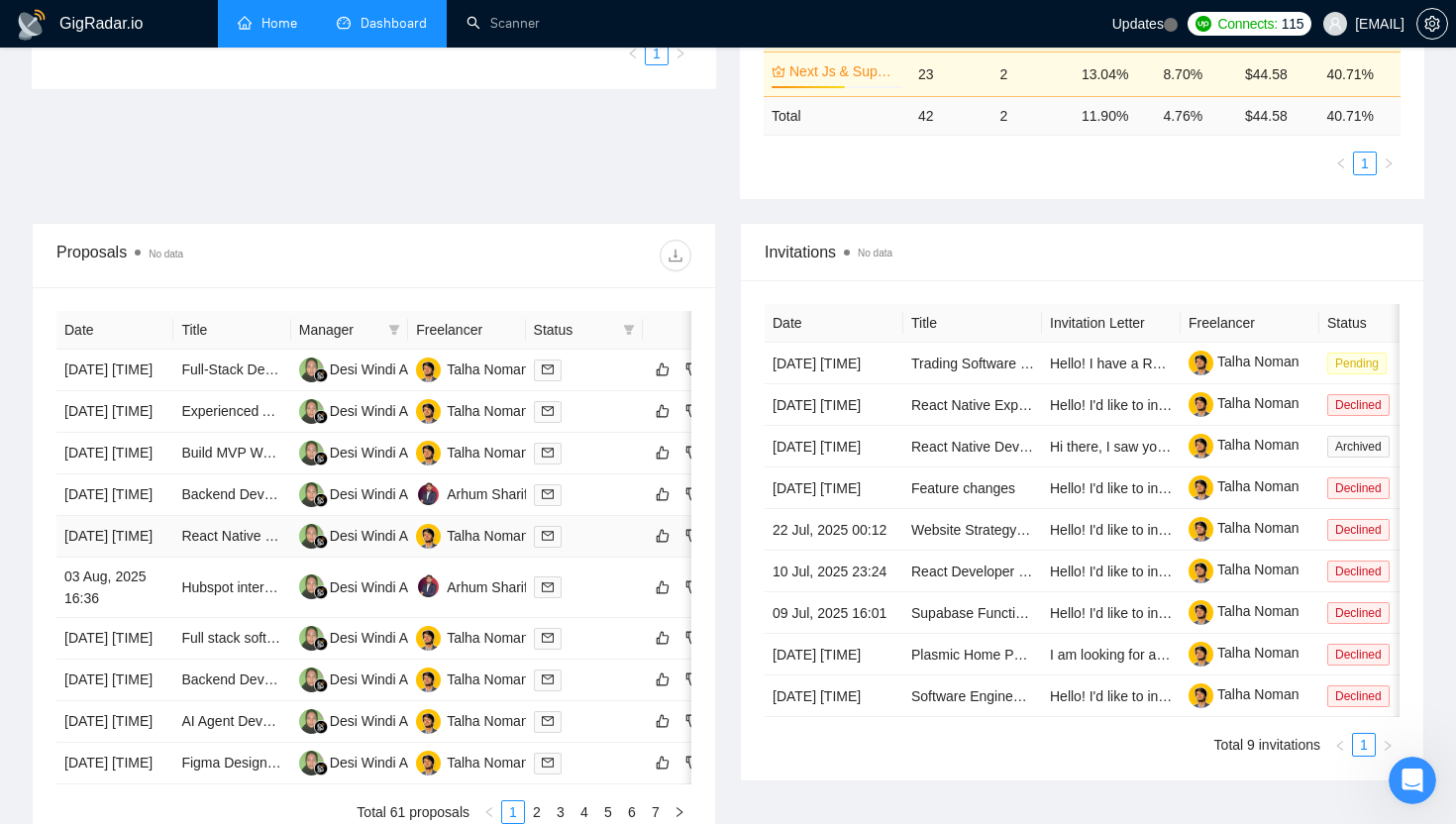 scroll, scrollTop: 558, scrollLeft: 0, axis: vertical 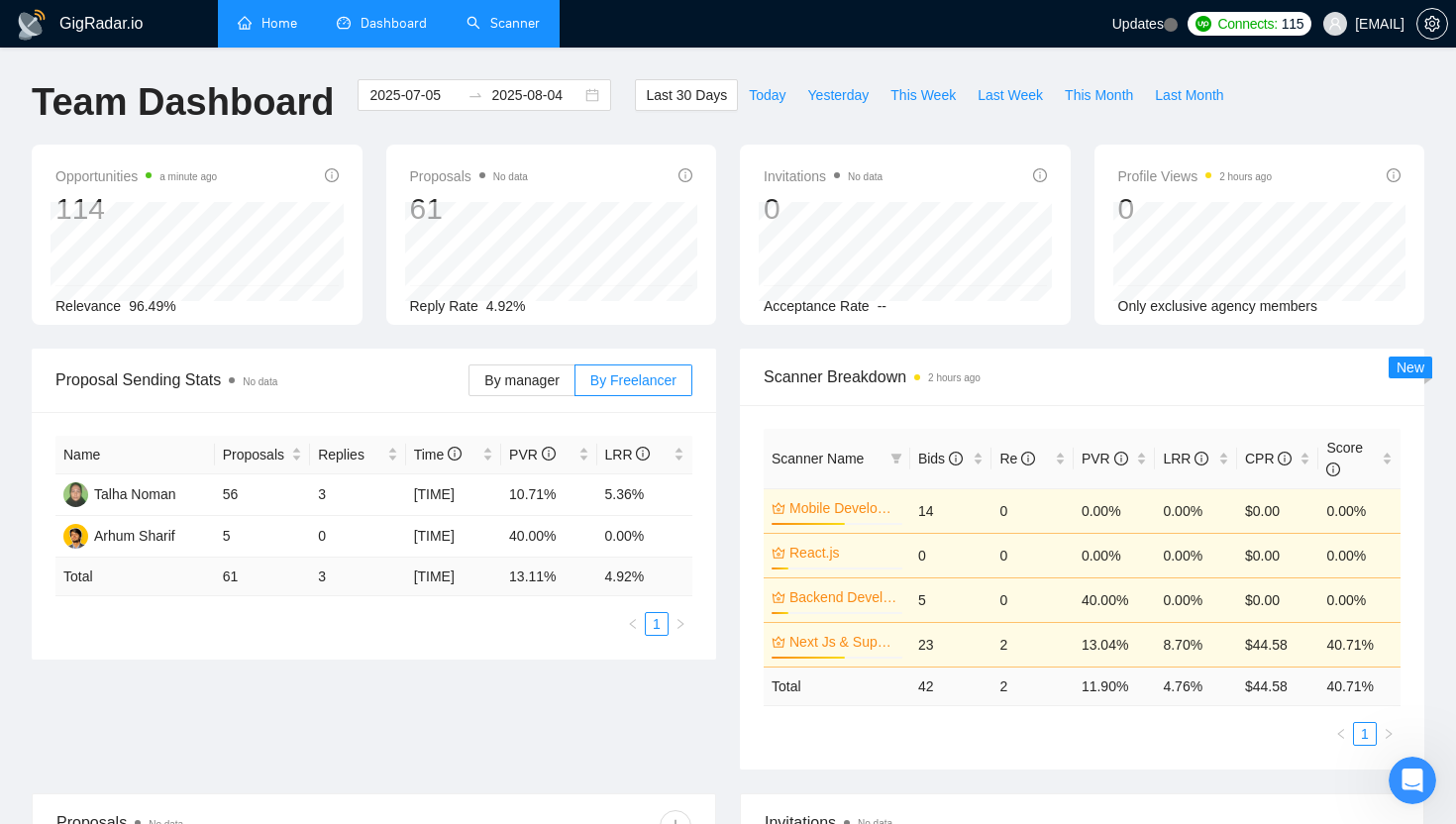 click on "Scanner" at bounding box center [503, 23] 